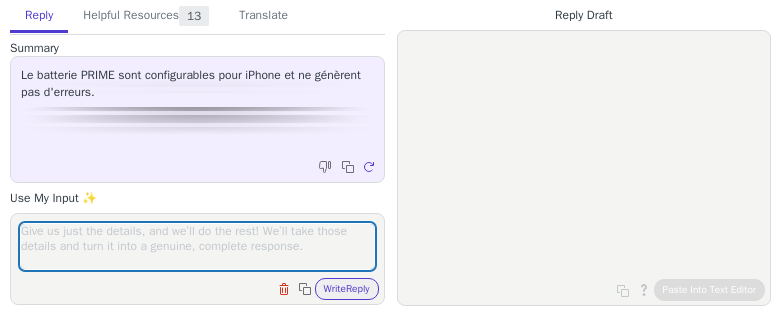 scroll, scrollTop: 0, scrollLeft: 0, axis: both 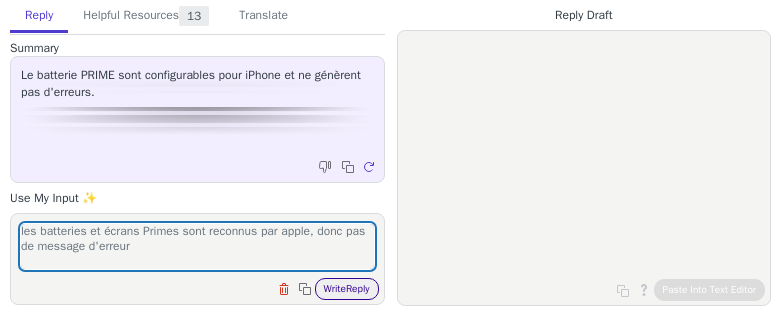 type on "les batteries et écrans Primes sont reconnus par apple, donc pas de message d'erreur" 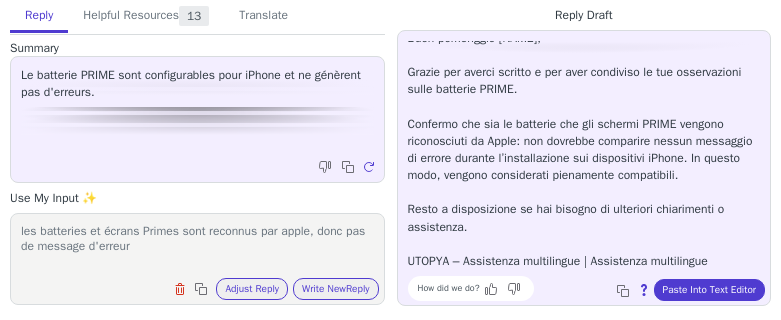 scroll, scrollTop: 28, scrollLeft: 0, axis: vertical 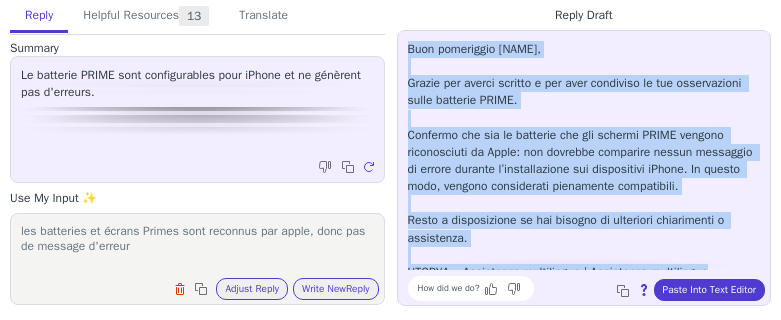 copy on "Buon pomeriggio [NAME], Grazie per averci scritto e per aver condiviso le tue osservazioni sulle batterie PRIME. Confermo che sia le batterie che gli schermi PRIME vengono riconosciuti da Apple: non dovrebbe comparire nessun messaggio di errore durante l’installazione sui dispositivi iPhone. In questo modo, vengono considerati pienamente compatibili. Resto a disposizione se hai bisogno di ulteriori chiarimenti o assistenza. UTOPYA – Assistenza multilingue | Assistenza multilingue" 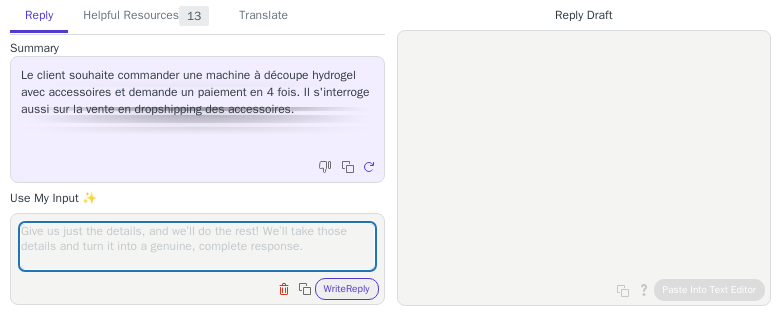 scroll, scrollTop: 0, scrollLeft: 0, axis: both 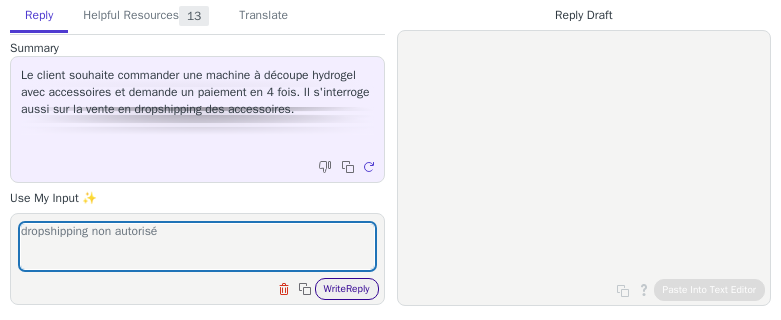 type on "dropshipping non autorisé" 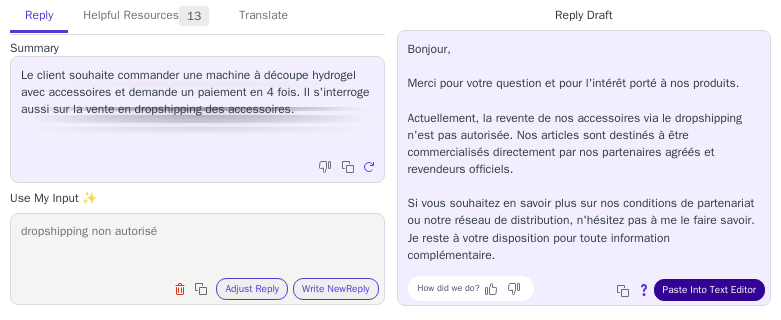 click on "Paste Into Text Editor" at bounding box center (709, 290) 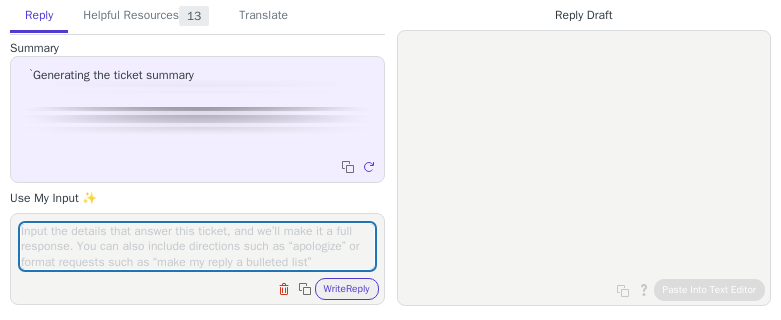 scroll, scrollTop: 0, scrollLeft: 0, axis: both 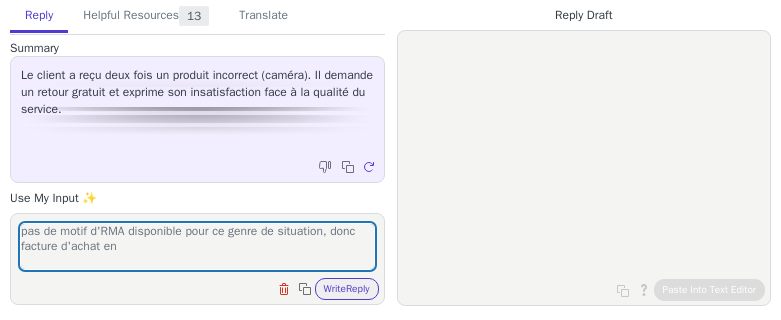 click on "pas de motif d'RMA disponible pour ce genre de situation, donc facture d'achat en" at bounding box center [197, 246] 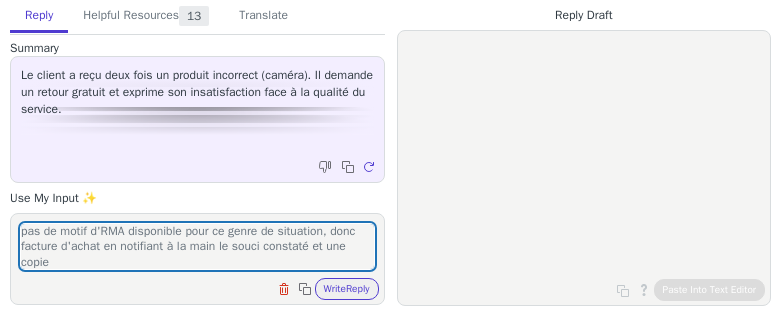 scroll, scrollTop: 1, scrollLeft: 0, axis: vertical 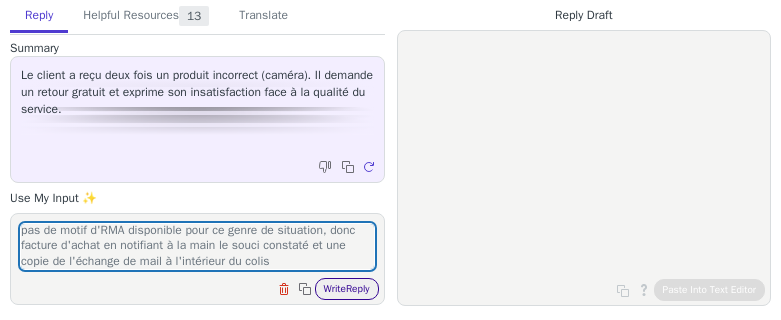 type on "pas de motif d'RMA disponible pour ce genre de situation, donc facture d'achat en notifiant à la main le souci constaté et une copie de l'échange de mail à l'intérieur du colis" 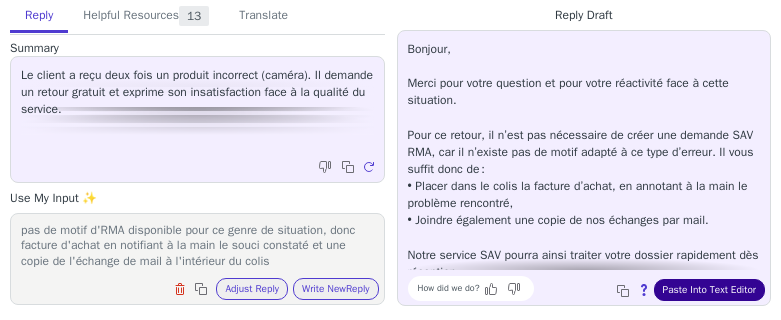 click on "Paste Into Text Editor" at bounding box center (709, 290) 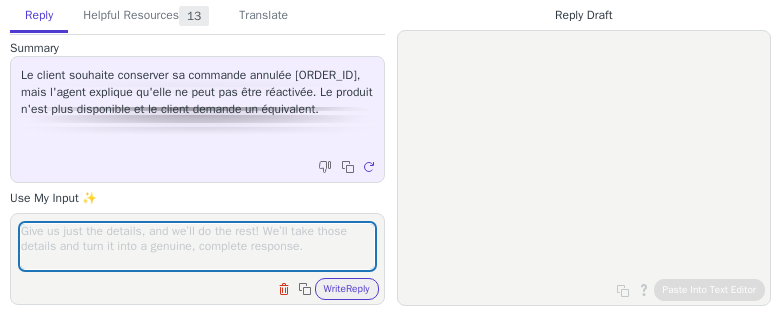 scroll, scrollTop: 0, scrollLeft: 0, axis: both 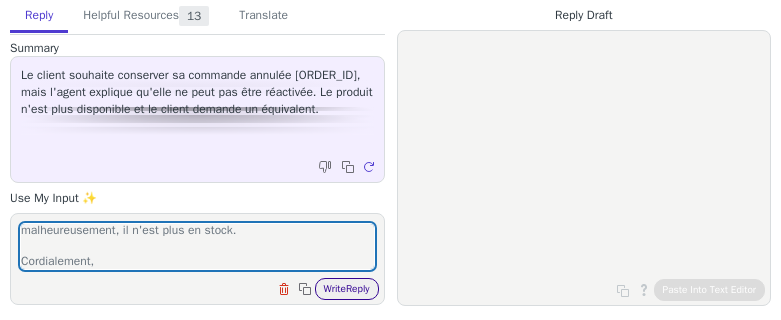 type on "Ce que j'ai trouvé sur le site, il y a des iphones 15 ou iphone 15 pro qui sont disponibles, pour l'iphone 15 pro max, malheureusement, il n'est plus en stock.
Cordialement," 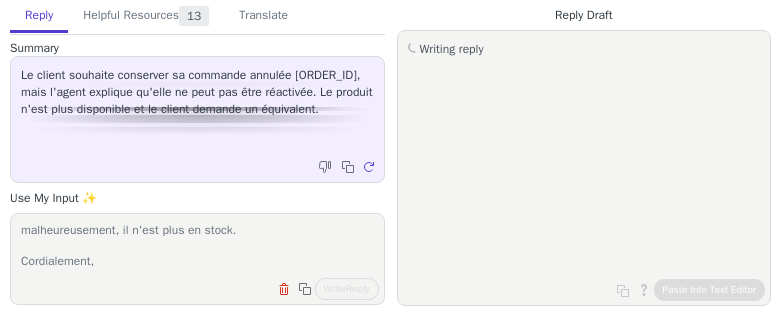 click on "Ce que j'ai trouvé sur le site, il y a des iphones 15 ou iphone 15 pro qui sont disponibles, pour l'iphone 15 pro max, malheureusement, il n'est plus en stock.
Cordialement,  Clear field Copy to clipboard Write  Reply" at bounding box center [197, 259] 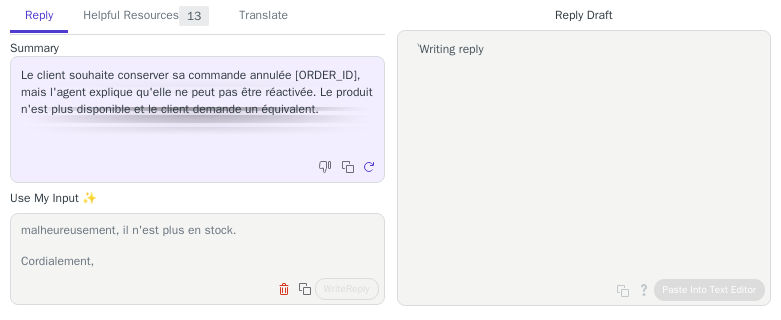 click on "Ce que j'ai trouvé sur le site, il y a des iphones 15 ou iphone 15 pro qui sont disponibles, pour l'iphone 15 pro max, malheureusement, il n'est plus en stock.
Cordialement," at bounding box center (197, 246) 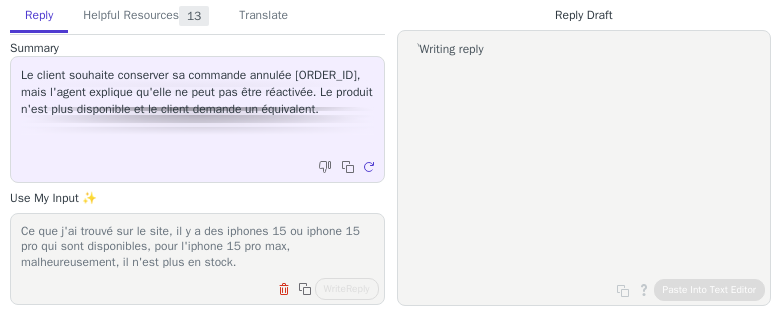 scroll, scrollTop: 32, scrollLeft: 0, axis: vertical 